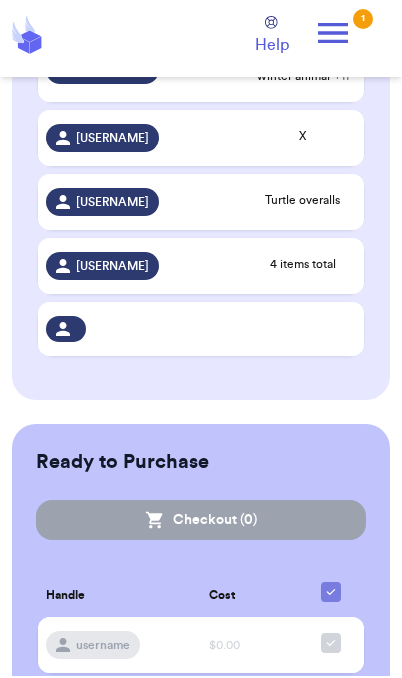 scroll, scrollTop: 619, scrollLeft: 0, axis: vertical 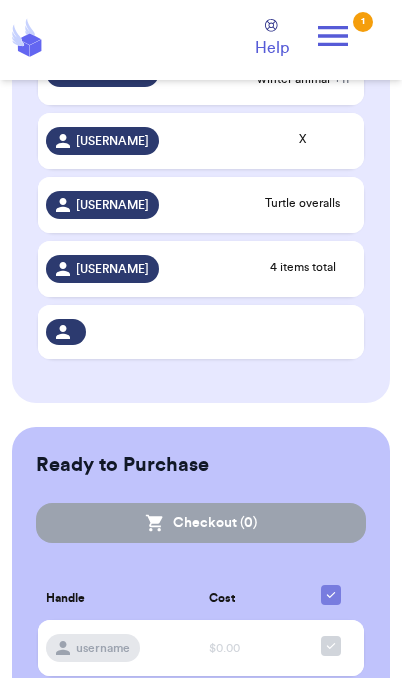 click 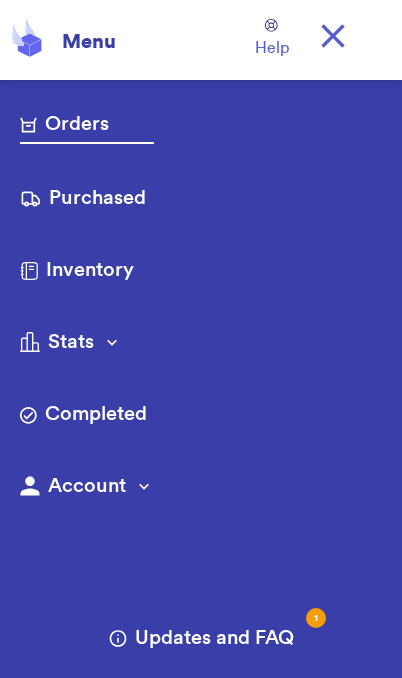 click on "Purchased" at bounding box center (87, 200) 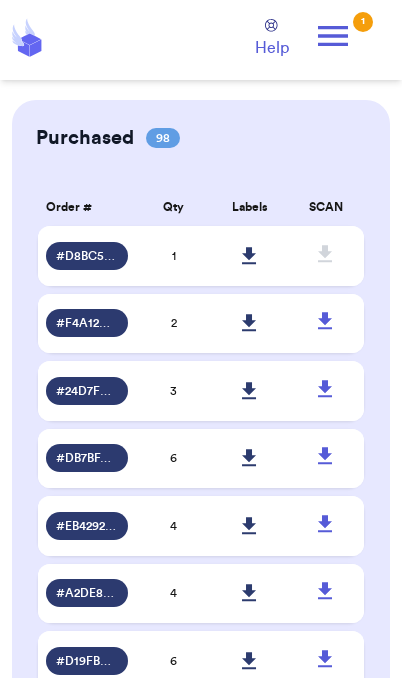 click 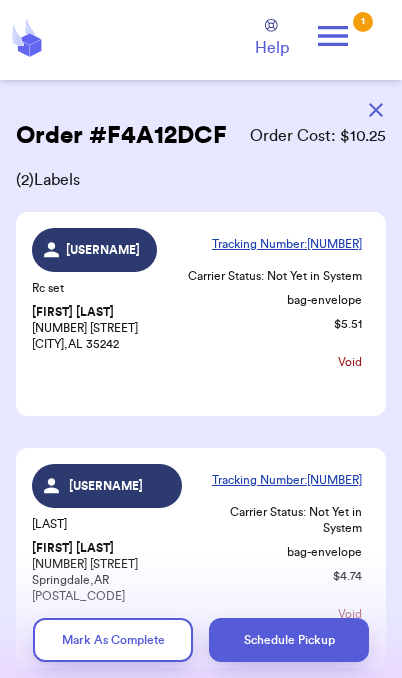 click 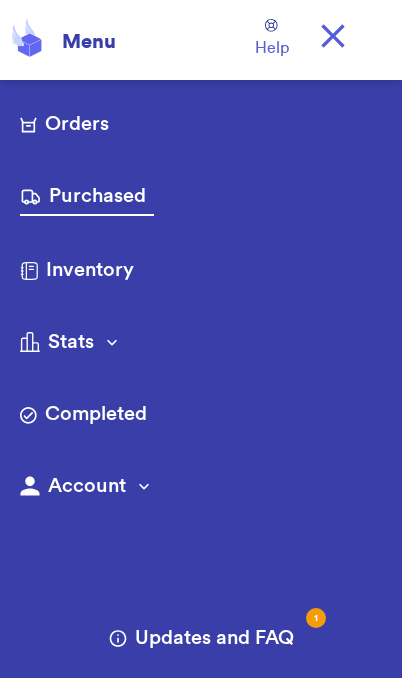 click on "Orders" at bounding box center (87, 126) 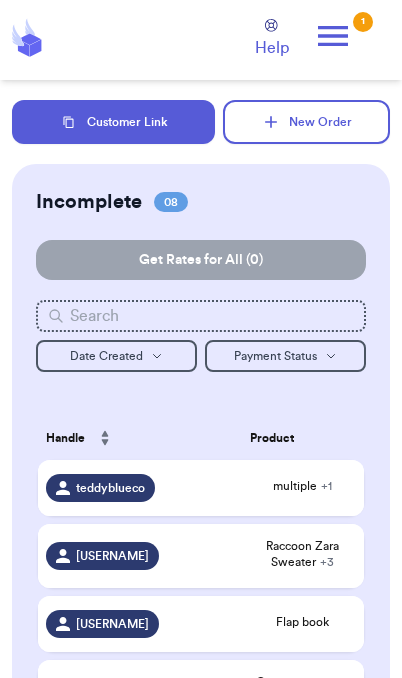 click 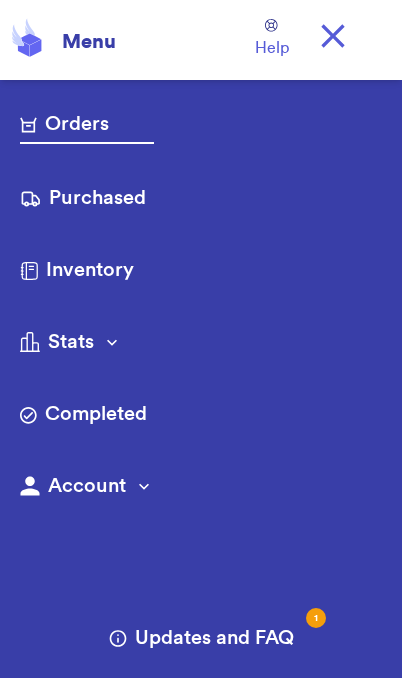 click on "Purchased" at bounding box center [87, 200] 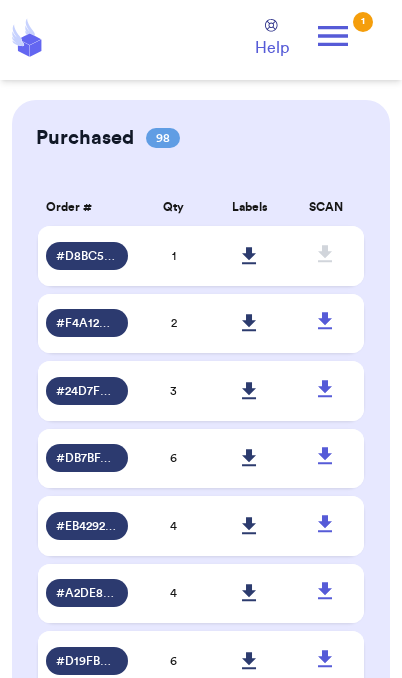 click 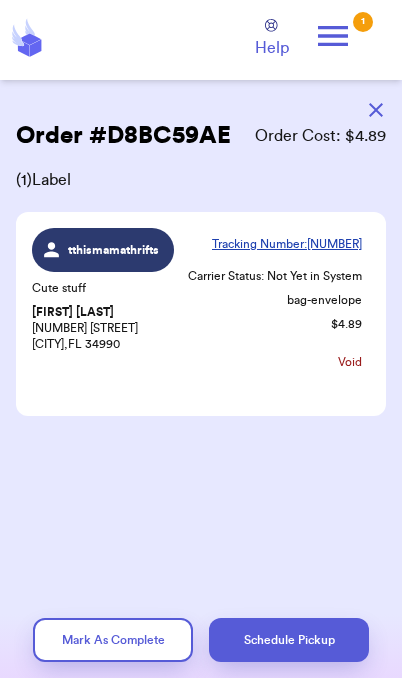click 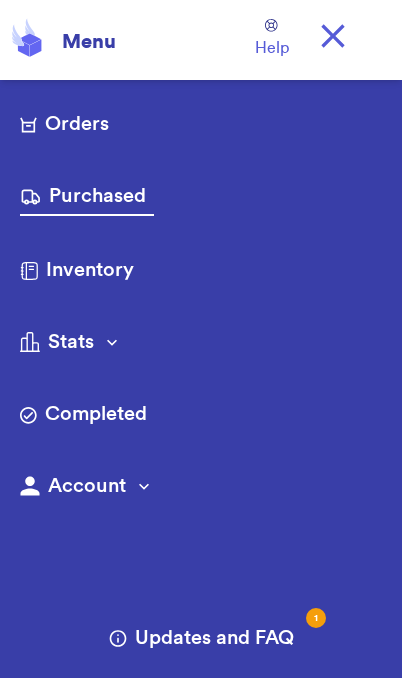 click on "Orders" at bounding box center [87, 126] 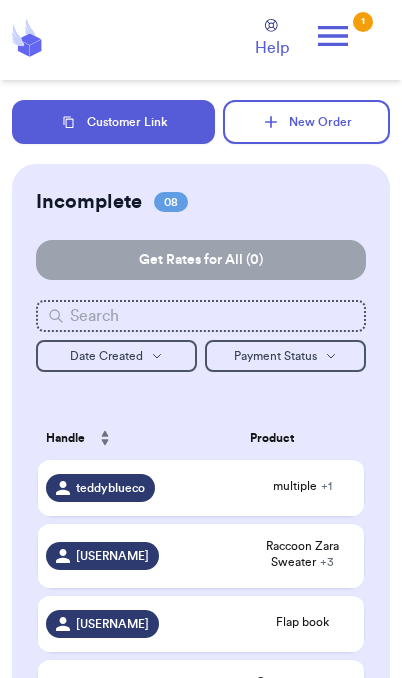 click on "+ 1" at bounding box center (326, 486) 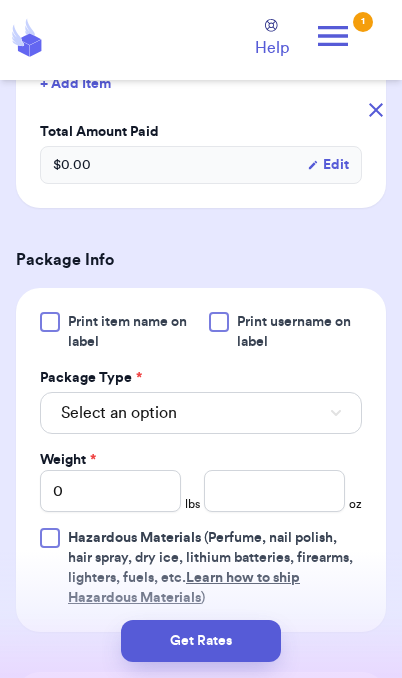 scroll, scrollTop: 715, scrollLeft: 0, axis: vertical 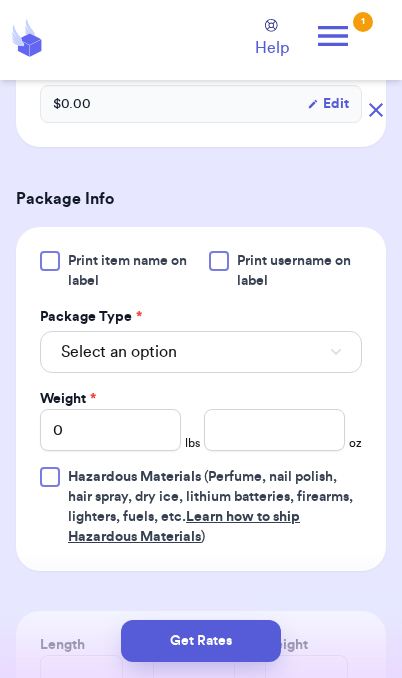click on "Select an option" at bounding box center (201, 352) 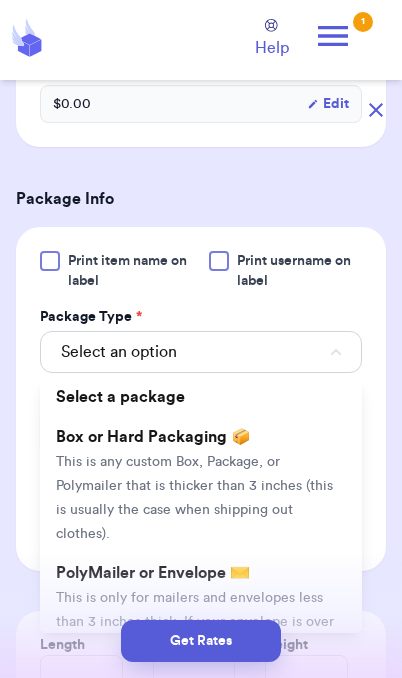 click on "This is only for mailers and envelopes less than 3 inches thick. If your envelope is over 18” in any direction, enter all three dimensions under Box or Hard Packaging." at bounding box center [195, 634] 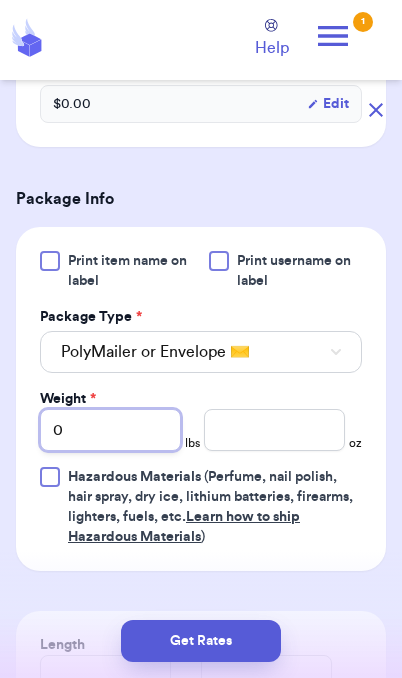 click on "0" at bounding box center (110, 430) 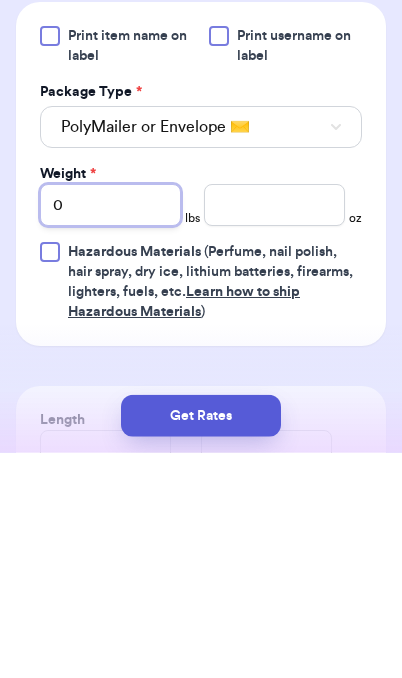 type 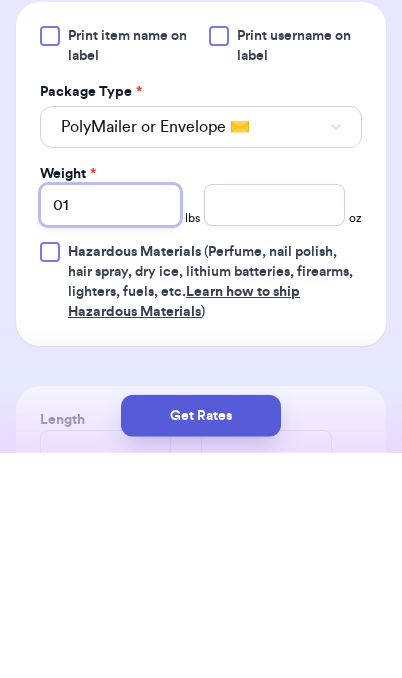 type 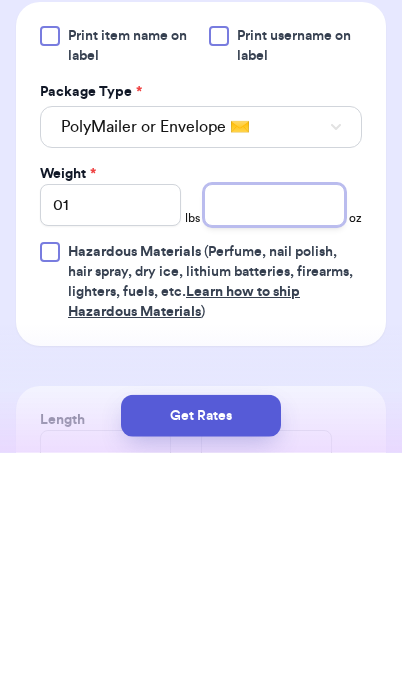 click at bounding box center [274, 430] 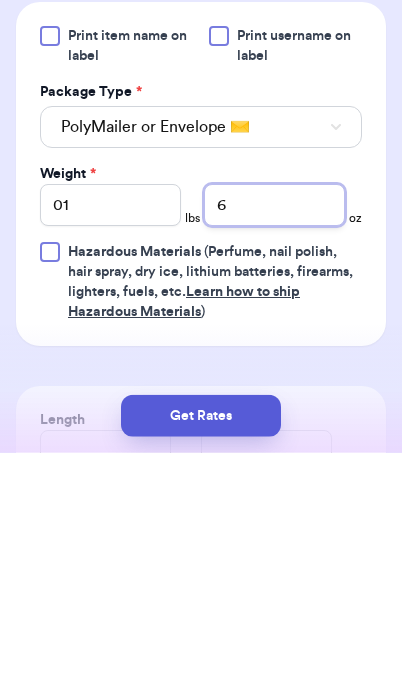 type on "6" 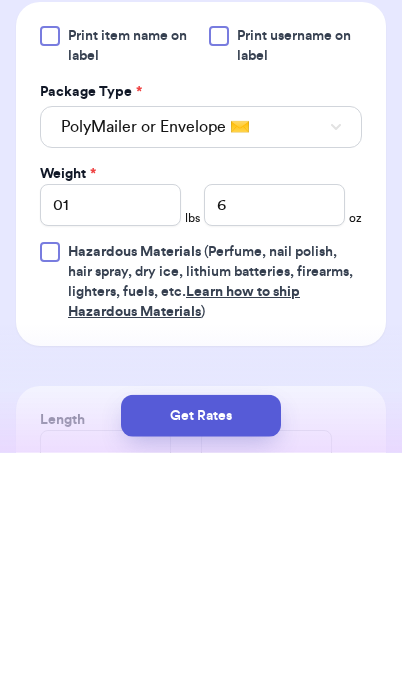 scroll, scrollTop: 82, scrollLeft: 0, axis: vertical 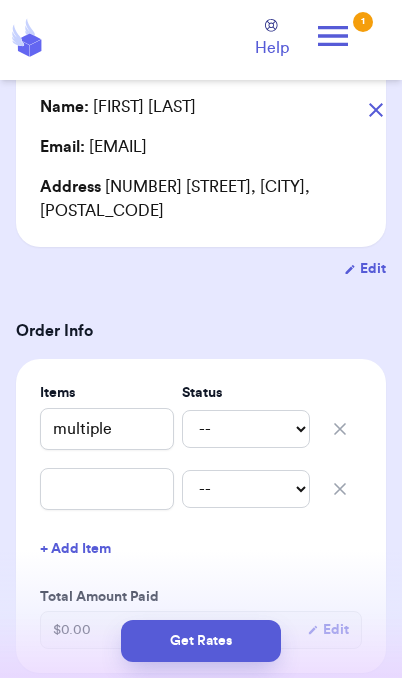 click on "Get Rates" at bounding box center [201, 641] 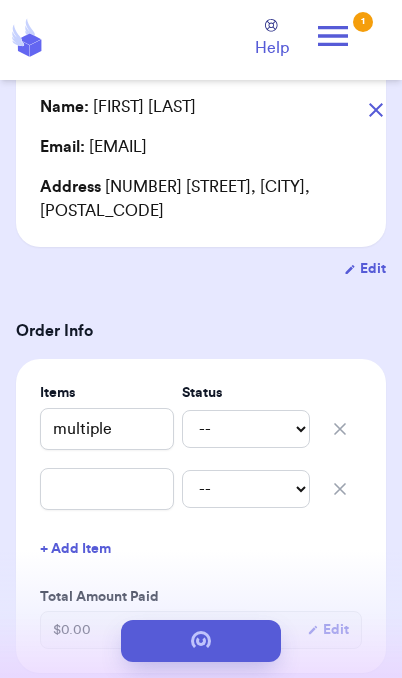 scroll, scrollTop: 0, scrollLeft: 0, axis: both 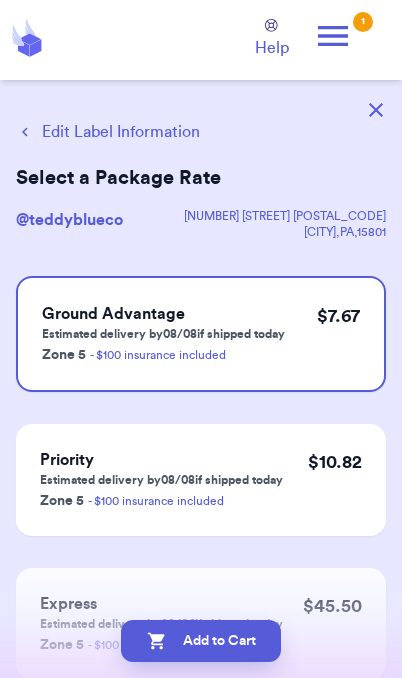 click on "Add to Cart" at bounding box center [201, 641] 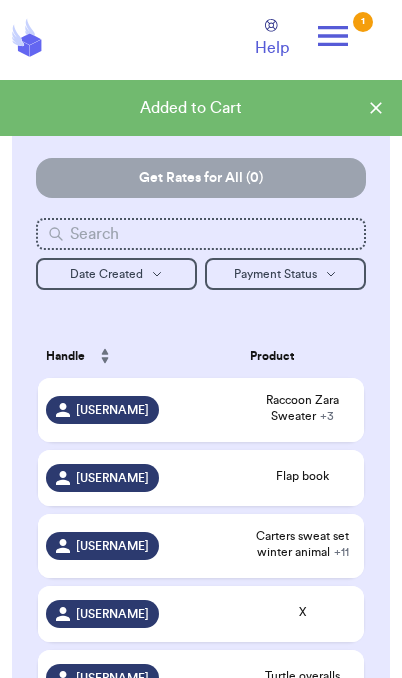 click 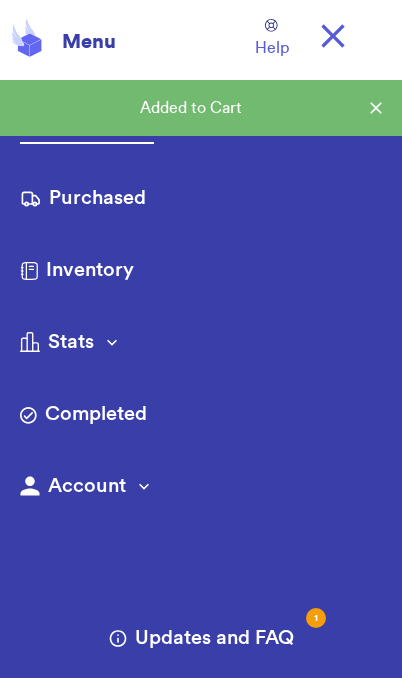 click 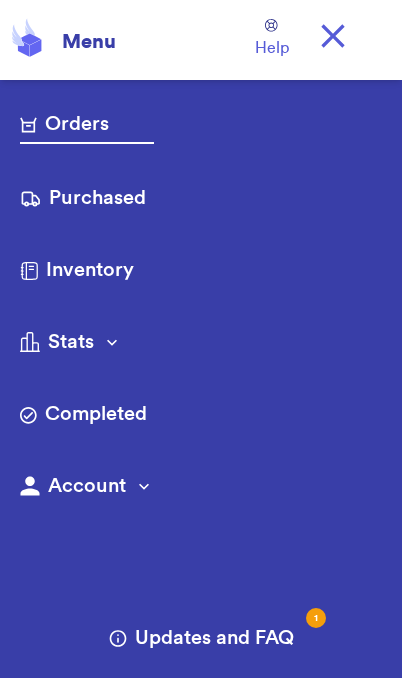 click on "Purchased" at bounding box center [87, 200] 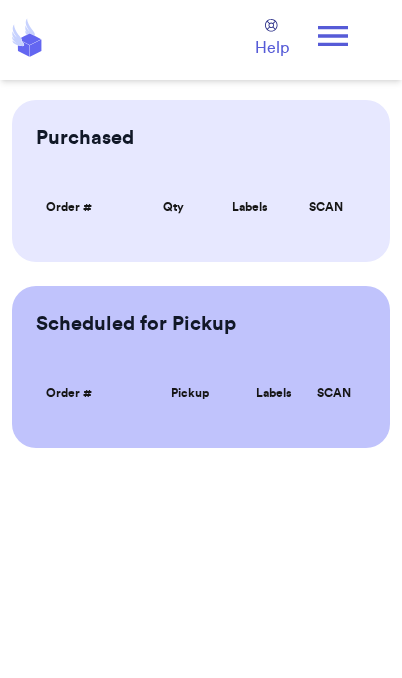scroll, scrollTop: 0, scrollLeft: 0, axis: both 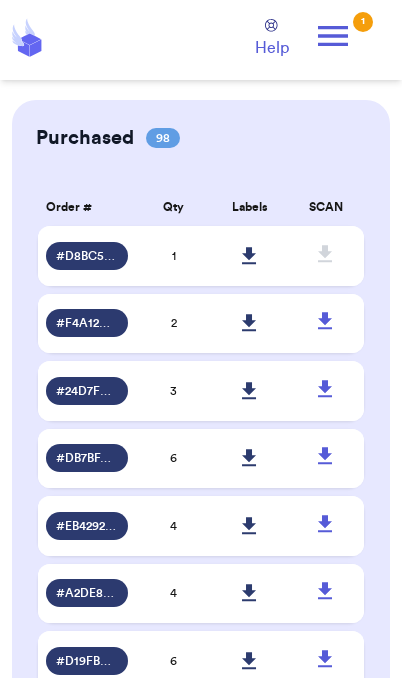 click at bounding box center (250, 458) 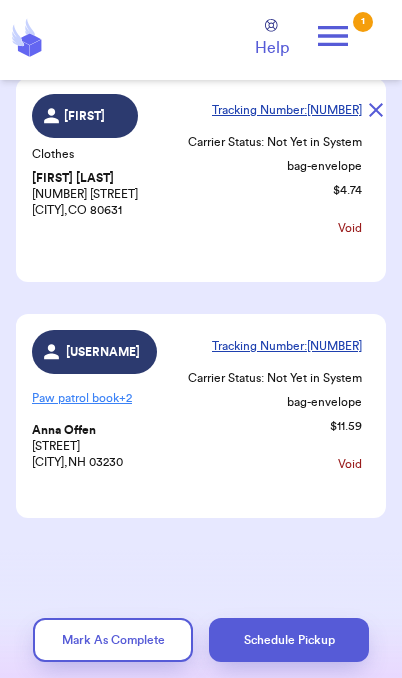 scroll, scrollTop: 1174, scrollLeft: 0, axis: vertical 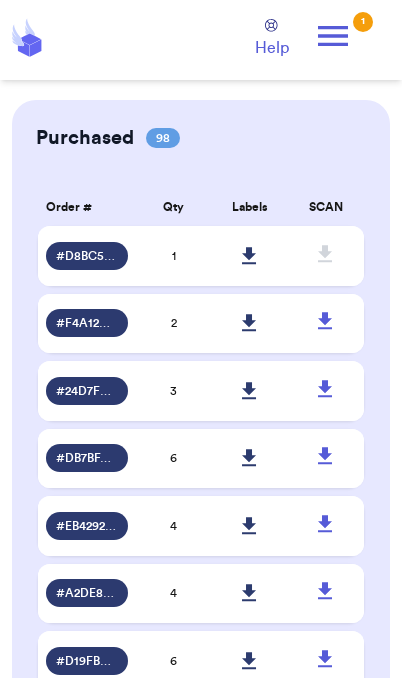 click at bounding box center [250, 526] 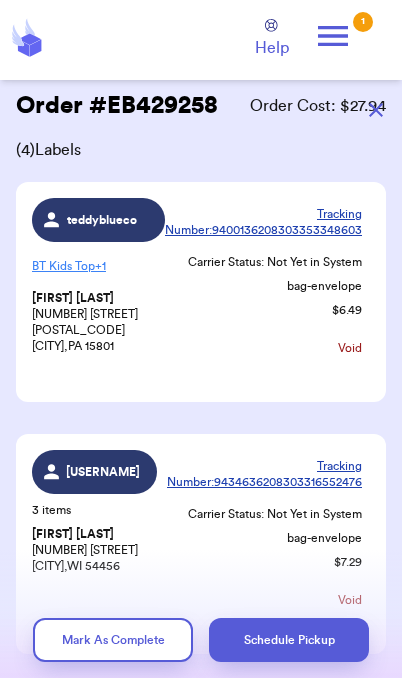 scroll, scrollTop: 18, scrollLeft: 0, axis: vertical 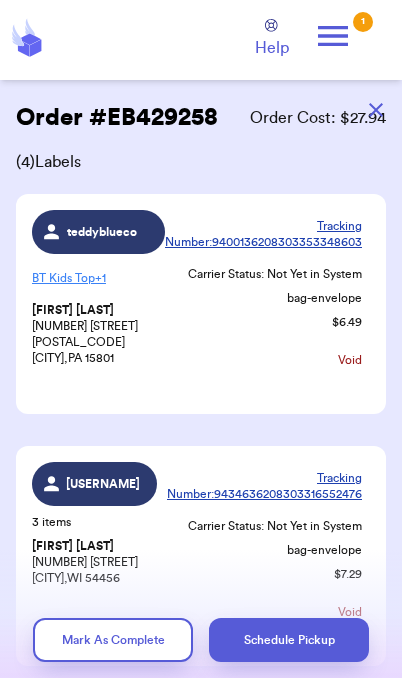 click on "Void" at bounding box center [350, 360] 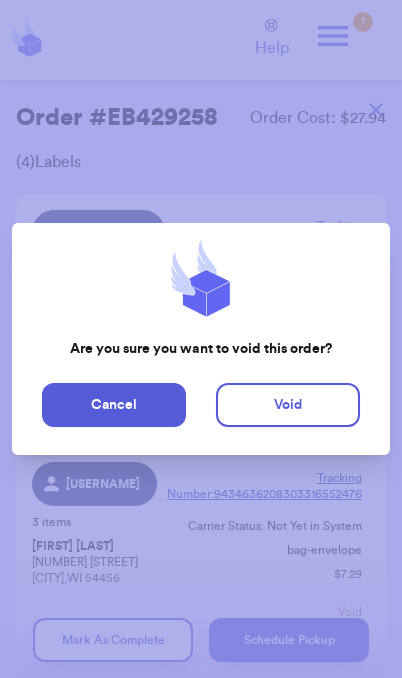 click on "Void" at bounding box center [288, 405] 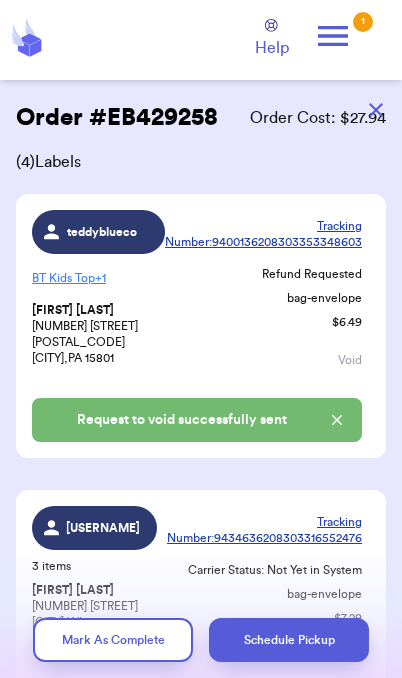 click 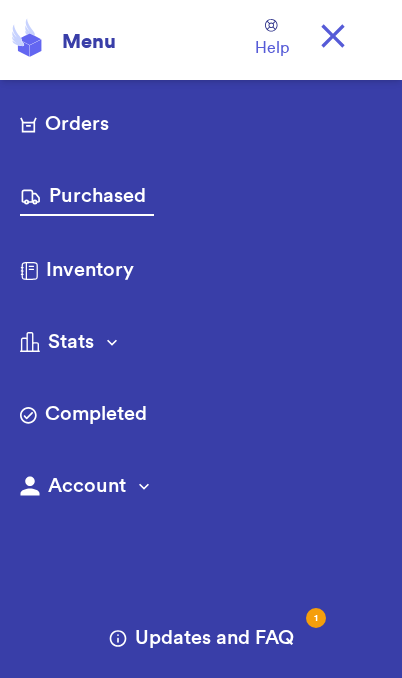click on "Orders" at bounding box center (87, 126) 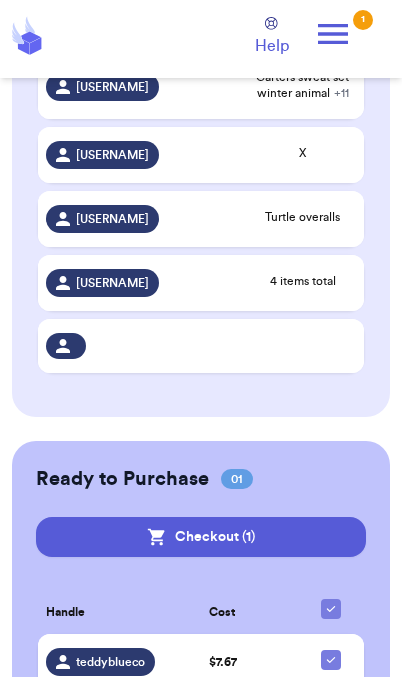 scroll, scrollTop: 539, scrollLeft: 0, axis: vertical 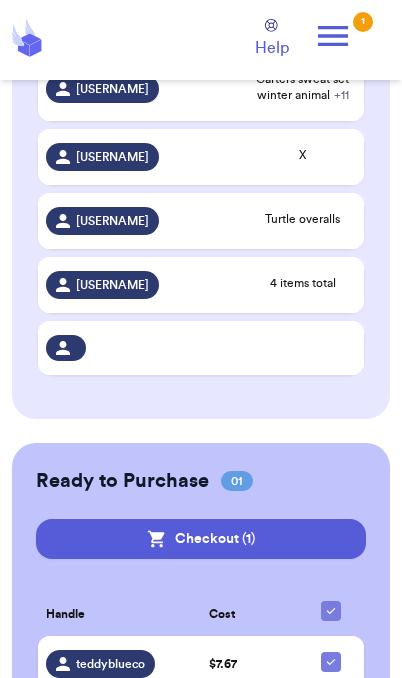 click on "Checkout ( 1 )" at bounding box center (201, 539) 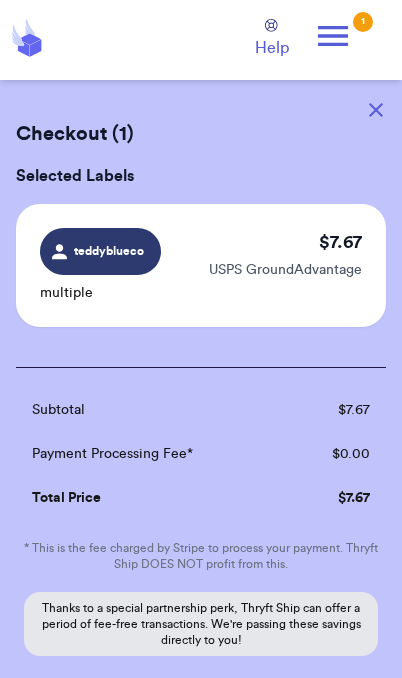 scroll, scrollTop: 0, scrollLeft: 0, axis: both 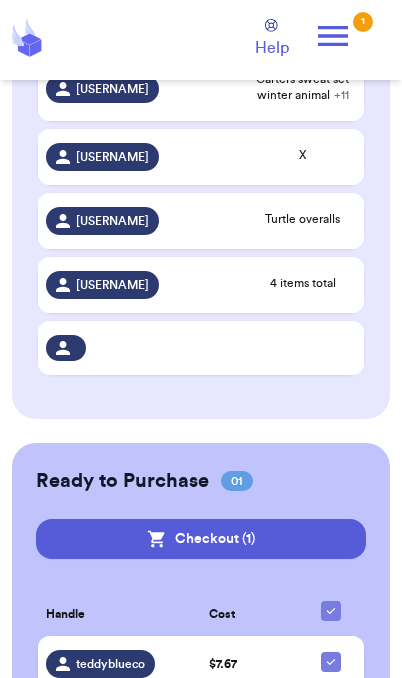 click on "Checkout ( 1 )" at bounding box center [201, 539] 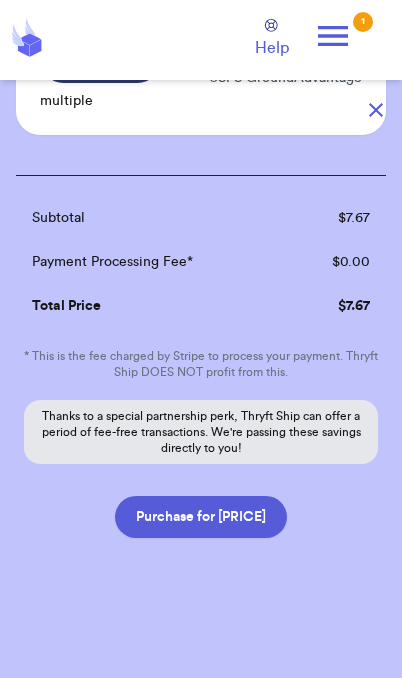scroll, scrollTop: 192, scrollLeft: 0, axis: vertical 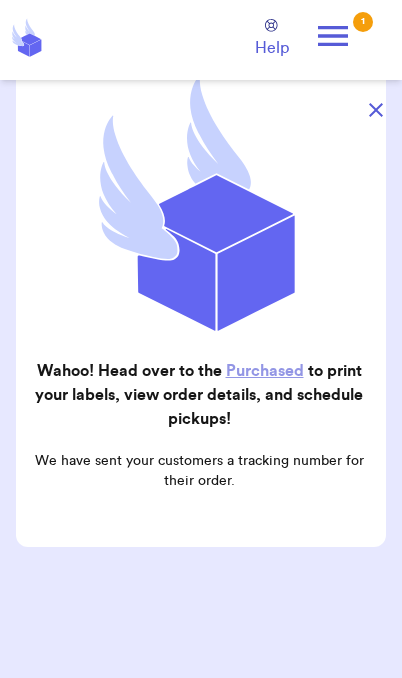 click at bounding box center (376, 110) 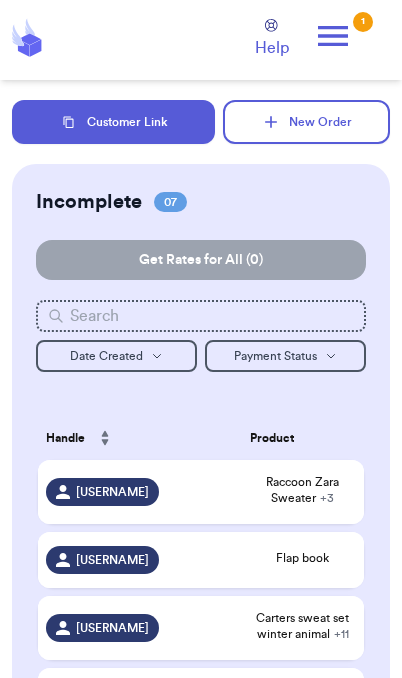 click 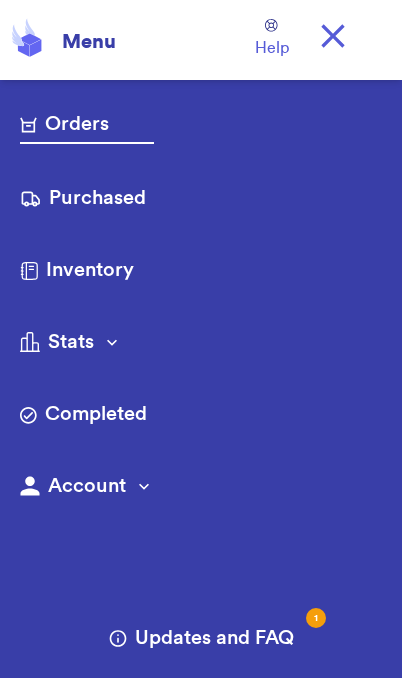 click 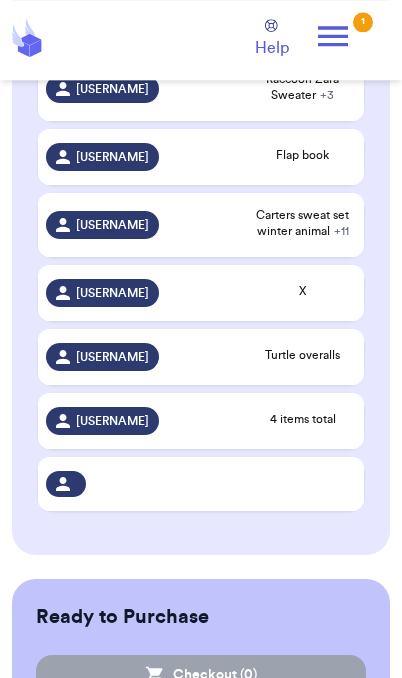 scroll, scrollTop: 443, scrollLeft: 0, axis: vertical 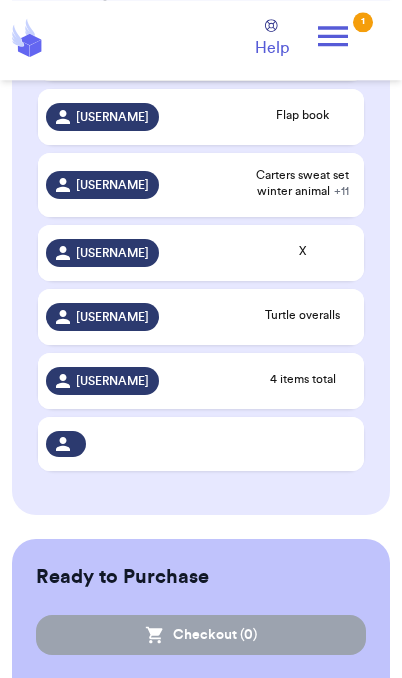 click 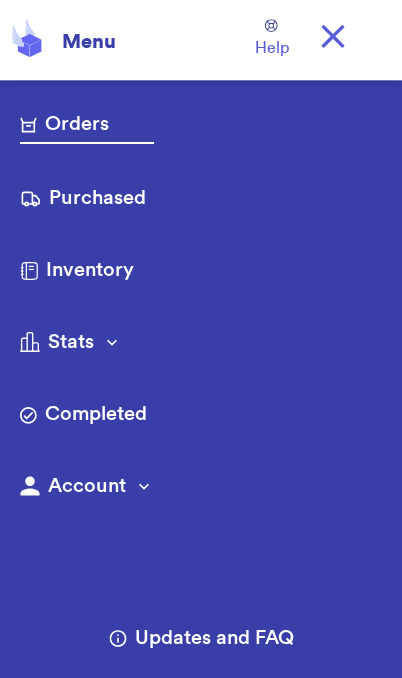 scroll, scrollTop: 0, scrollLeft: 0, axis: both 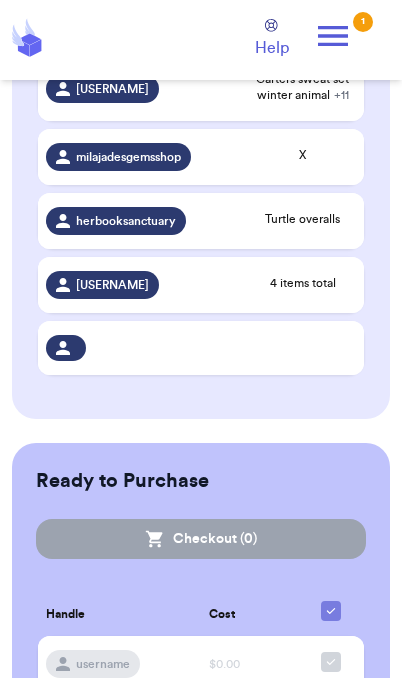 click 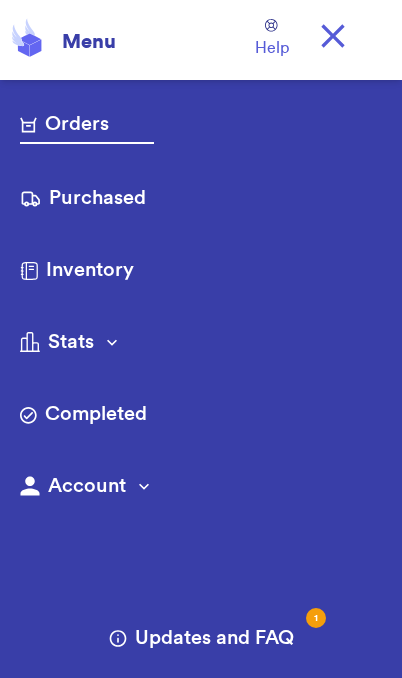click on "Purchased" at bounding box center (87, 200) 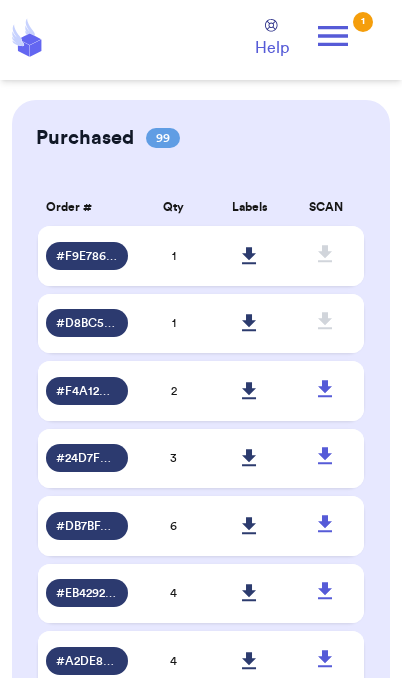 click 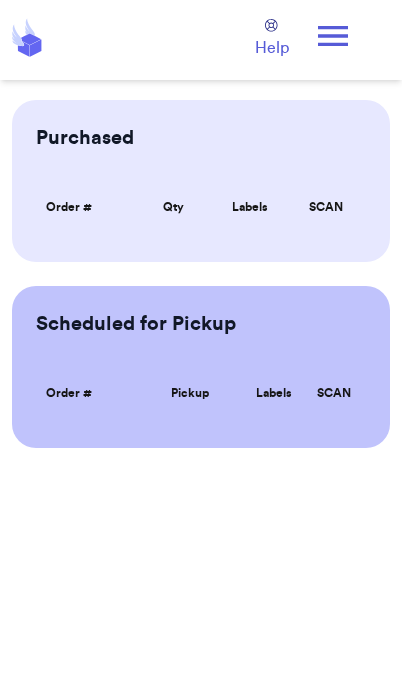 scroll, scrollTop: 0, scrollLeft: 0, axis: both 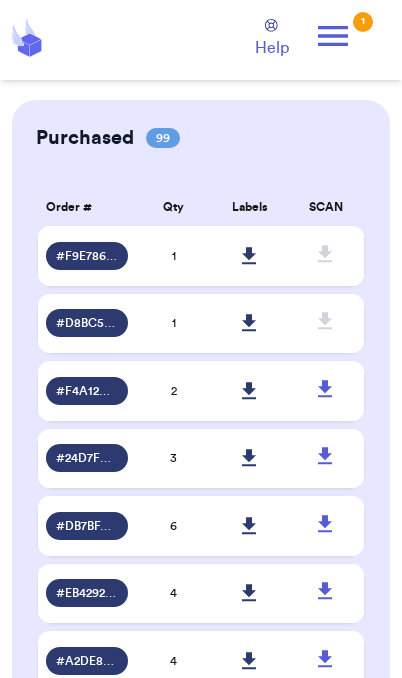 click 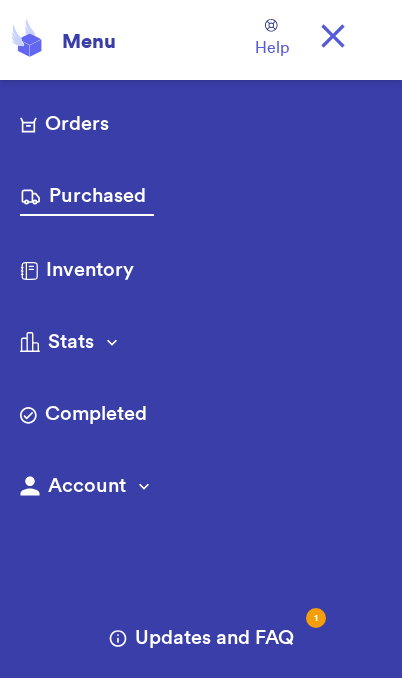 click on "Orders" at bounding box center (87, 126) 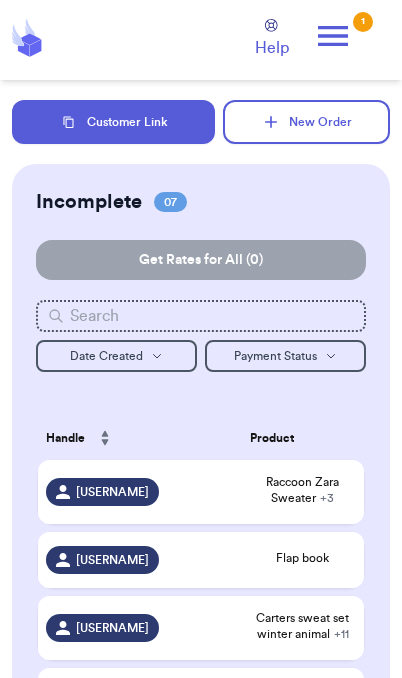 click on "Customer Link" at bounding box center (113, 122) 